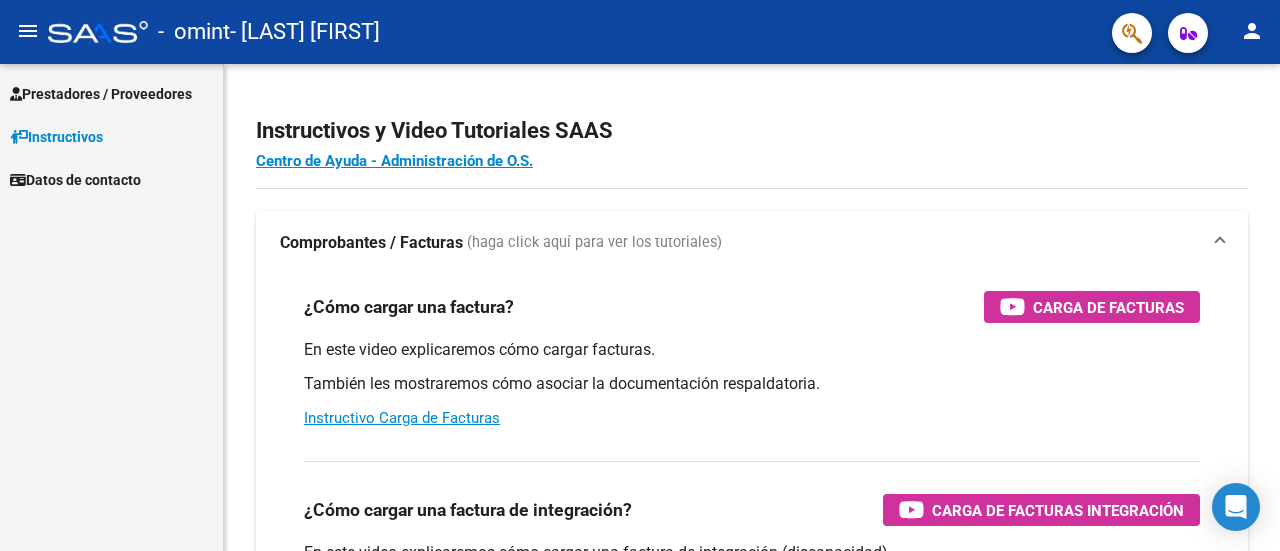 scroll, scrollTop: 0, scrollLeft: 0, axis: both 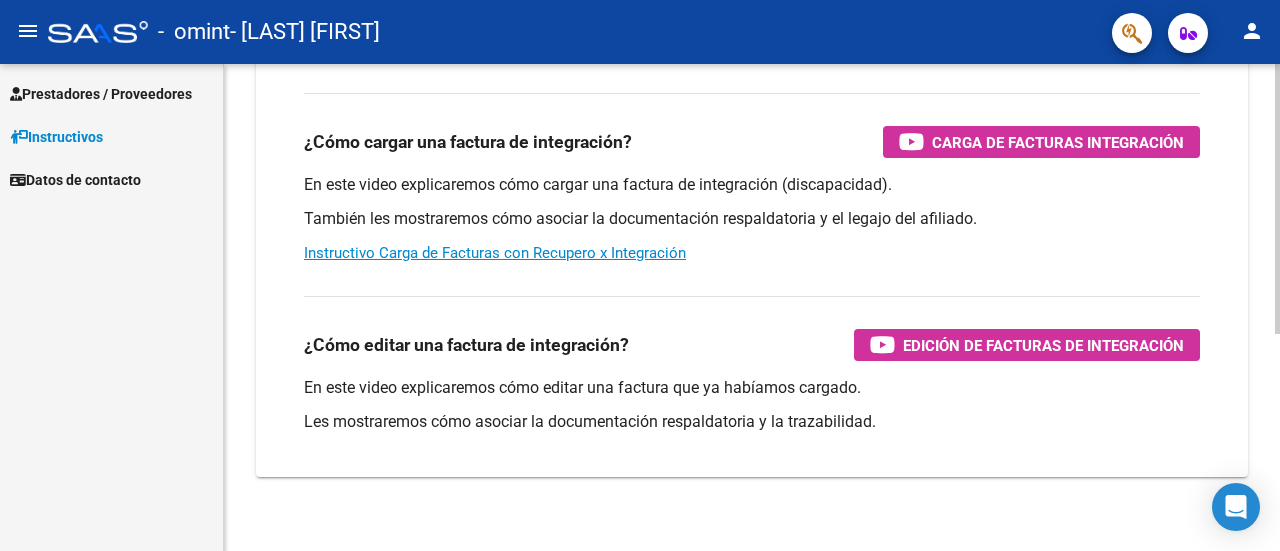 click 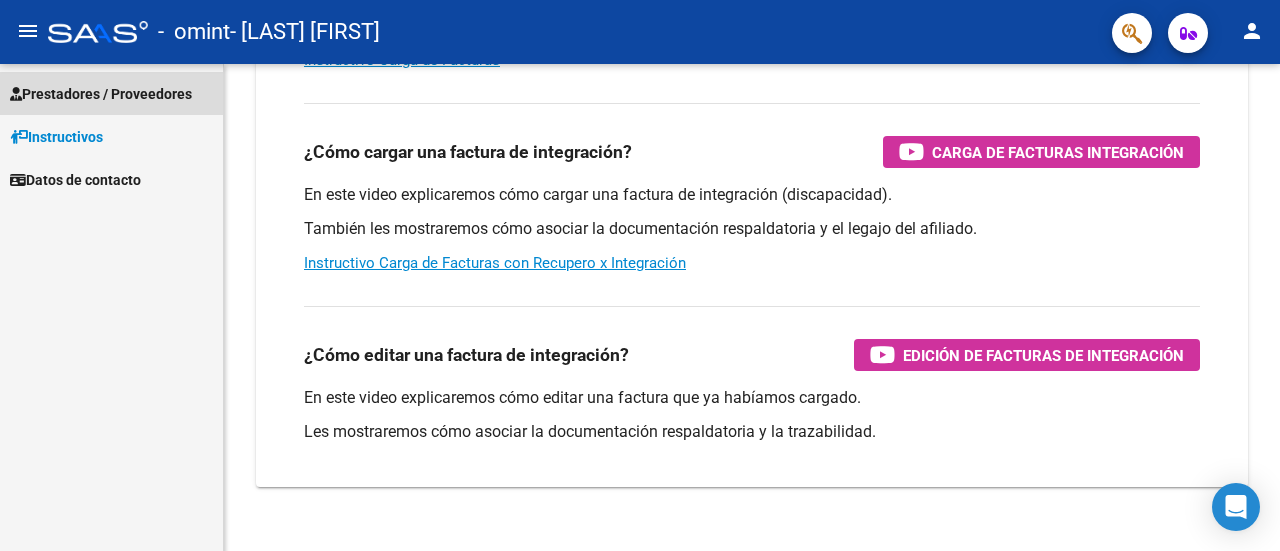 click on "Prestadores / Proveedores" at bounding box center [101, 94] 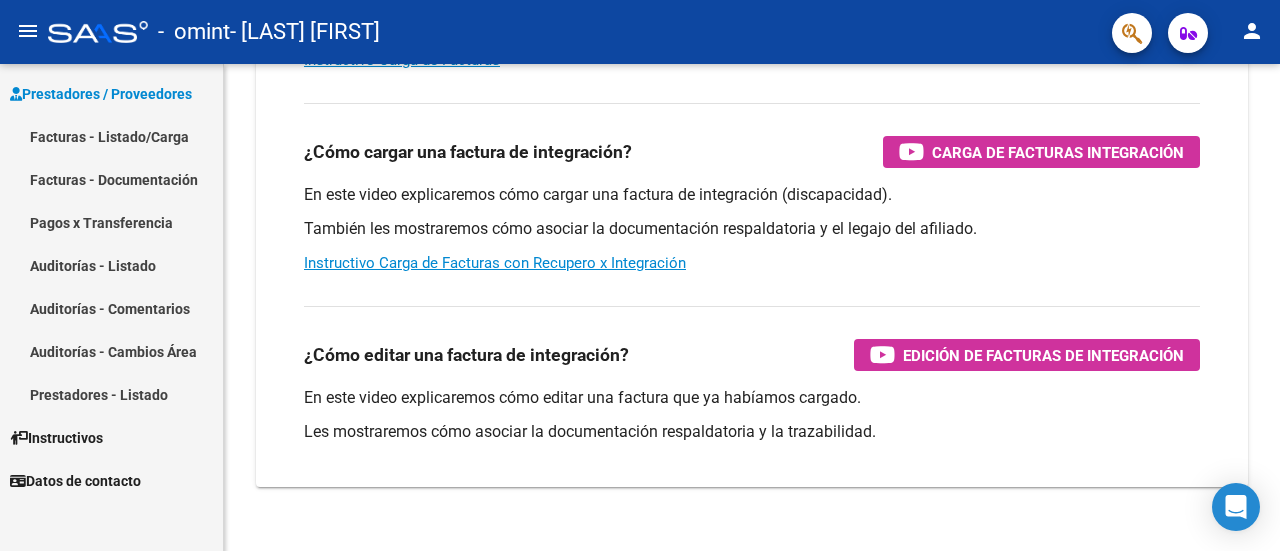 click on "Facturas - Listado/Carga" at bounding box center [111, 136] 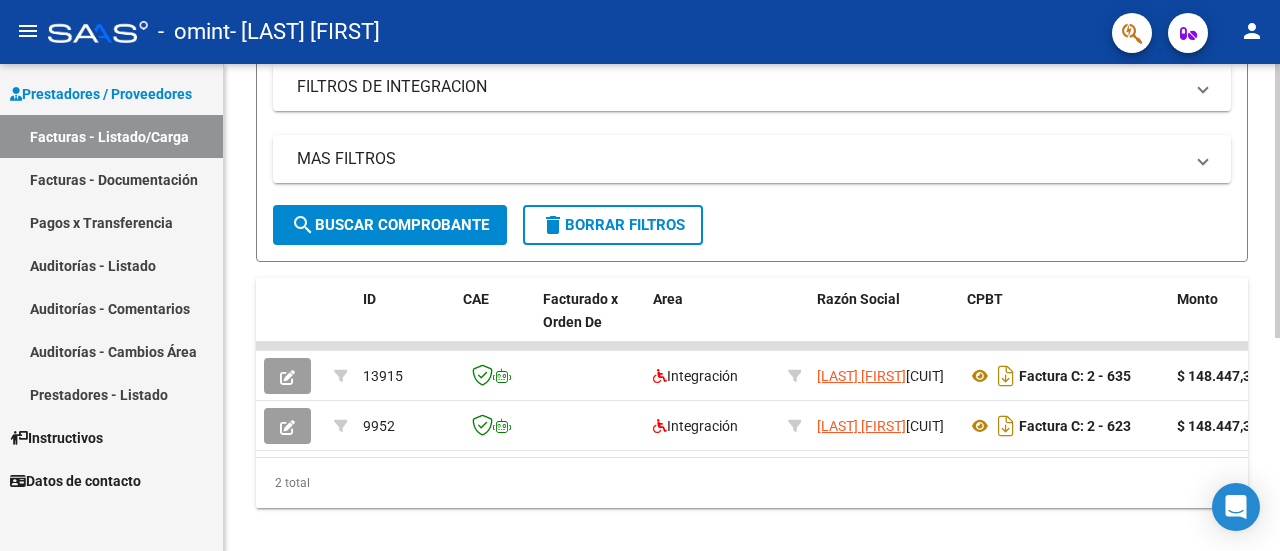 scroll, scrollTop: 378, scrollLeft: 0, axis: vertical 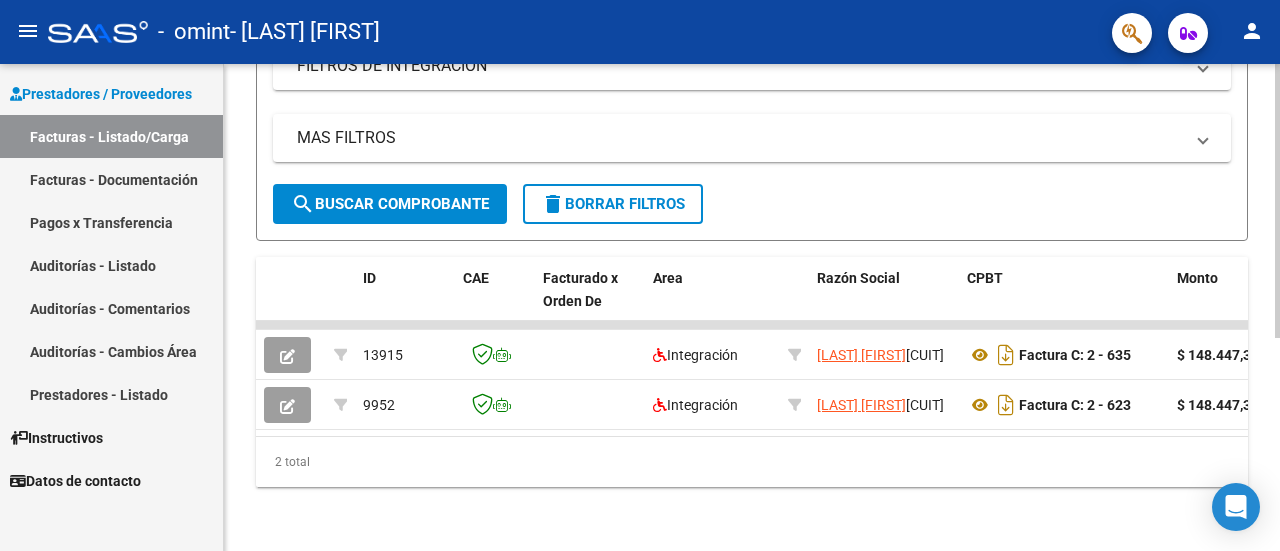 click 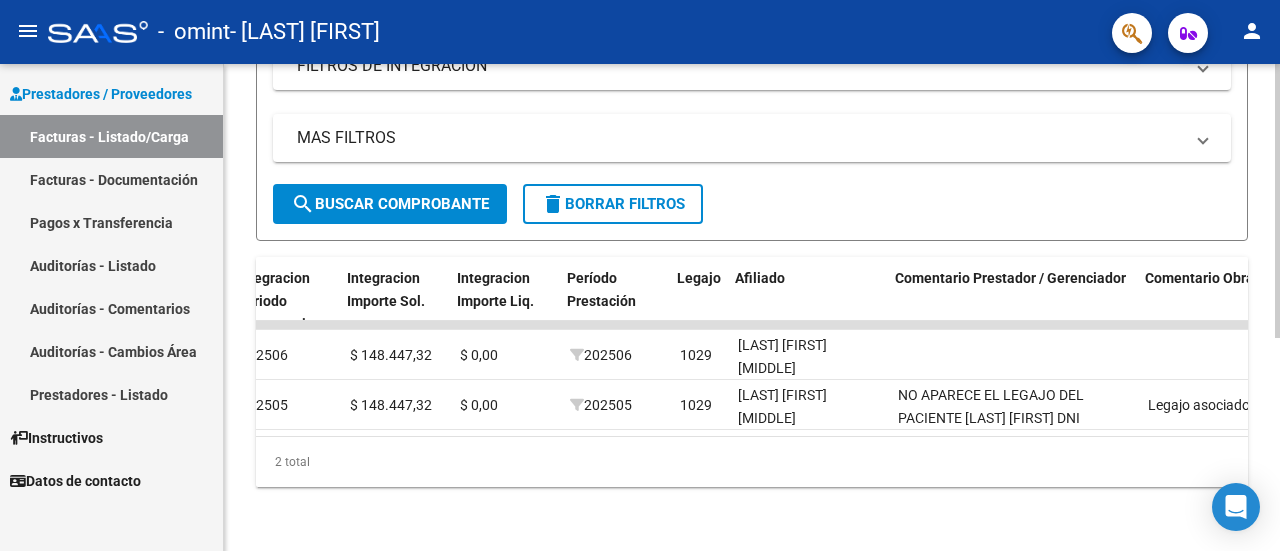 scroll, scrollTop: 0, scrollLeft: 2295, axis: horizontal 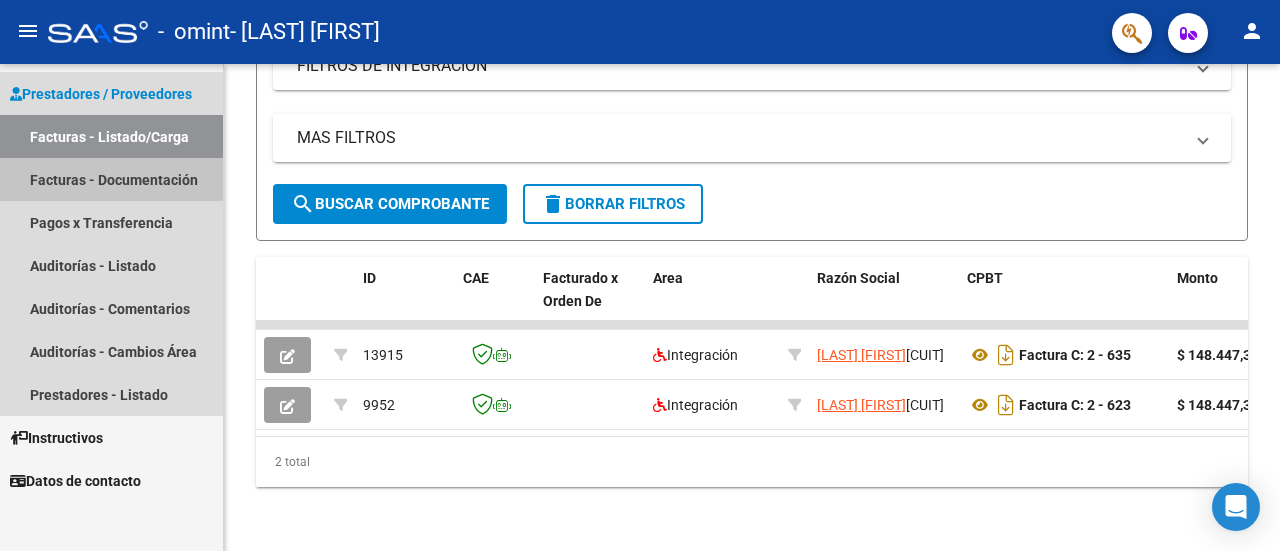 click on "Facturas - Documentación" at bounding box center [111, 179] 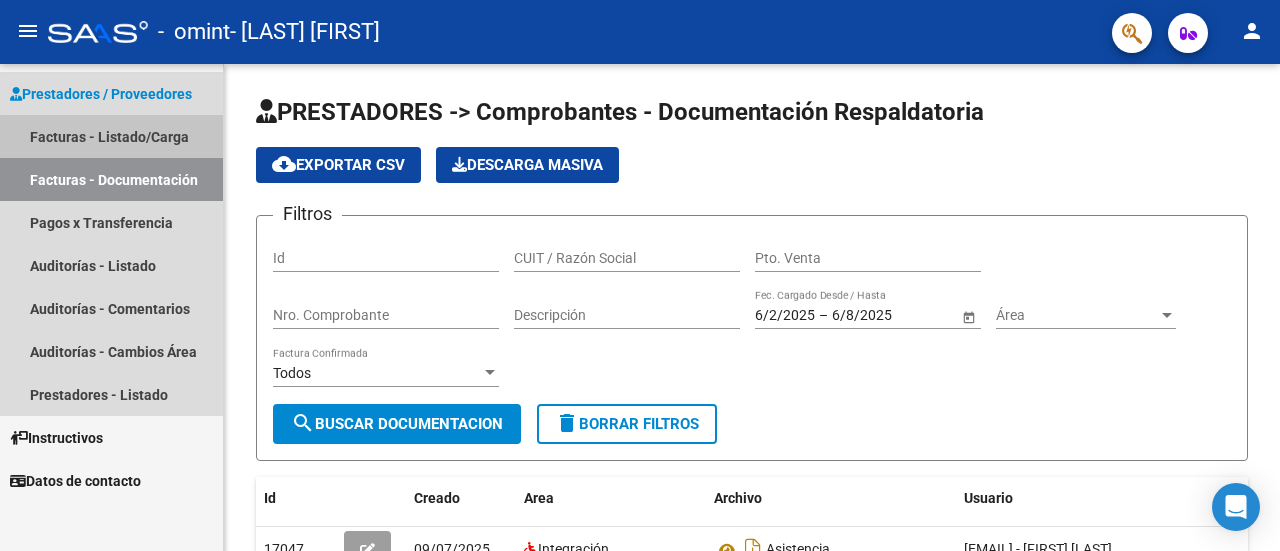 click on "Facturas - Listado/Carga" at bounding box center [111, 136] 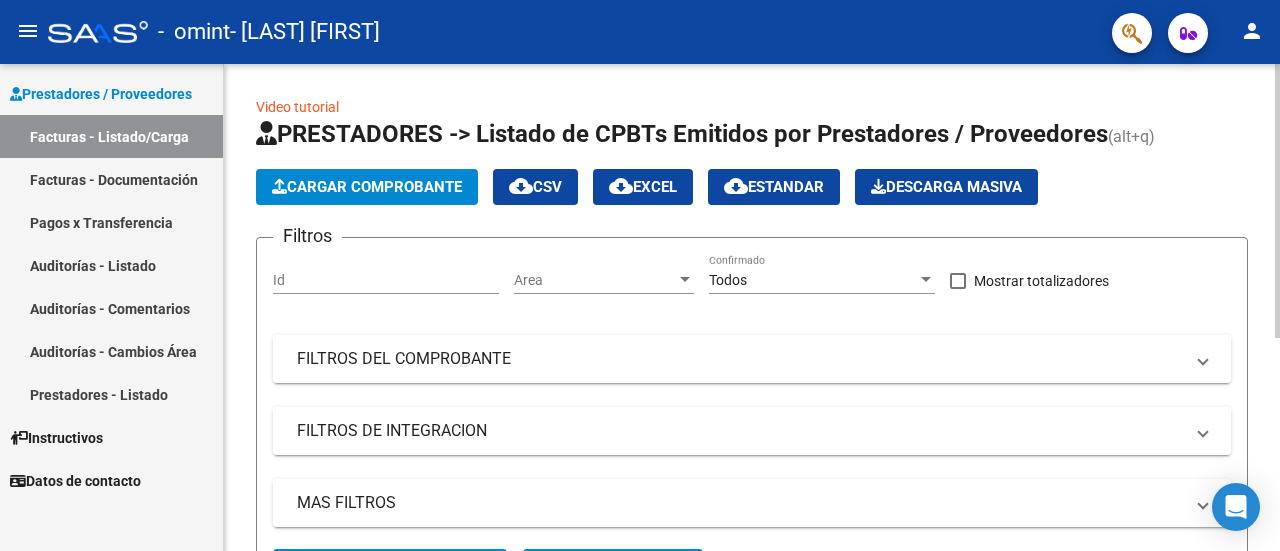 click on "Cargar Comprobante" 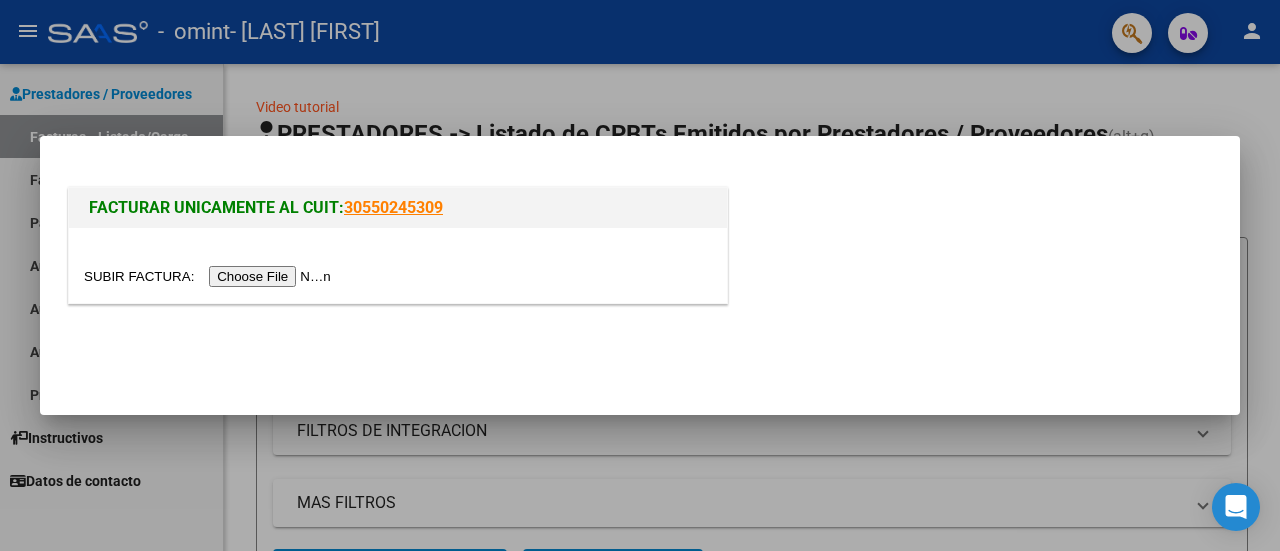 click at bounding box center (210, 276) 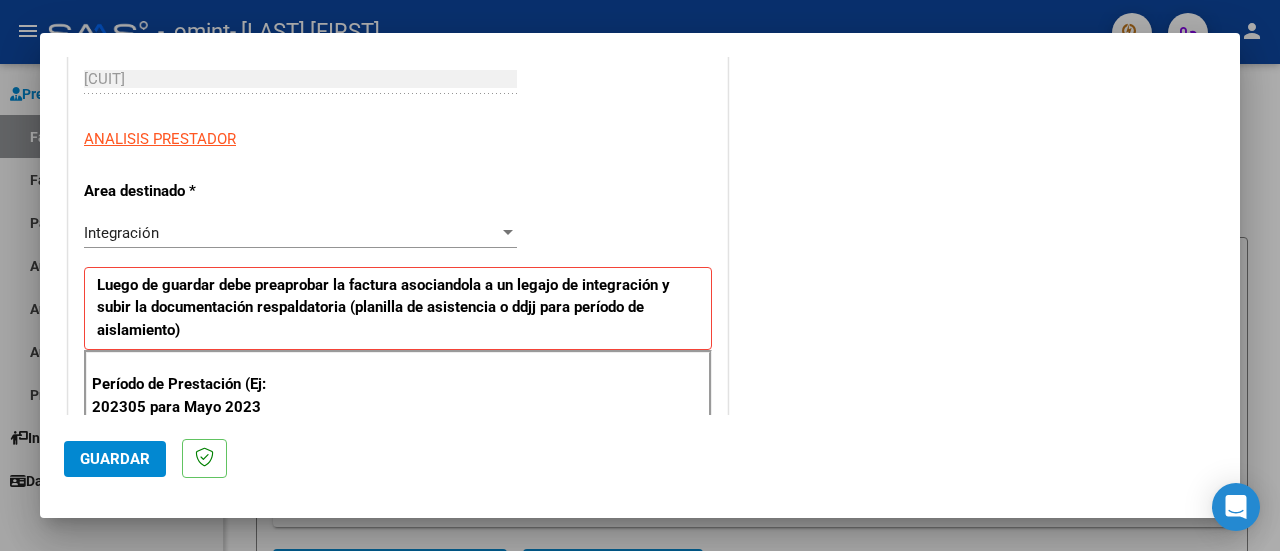 scroll, scrollTop: 347, scrollLeft: 0, axis: vertical 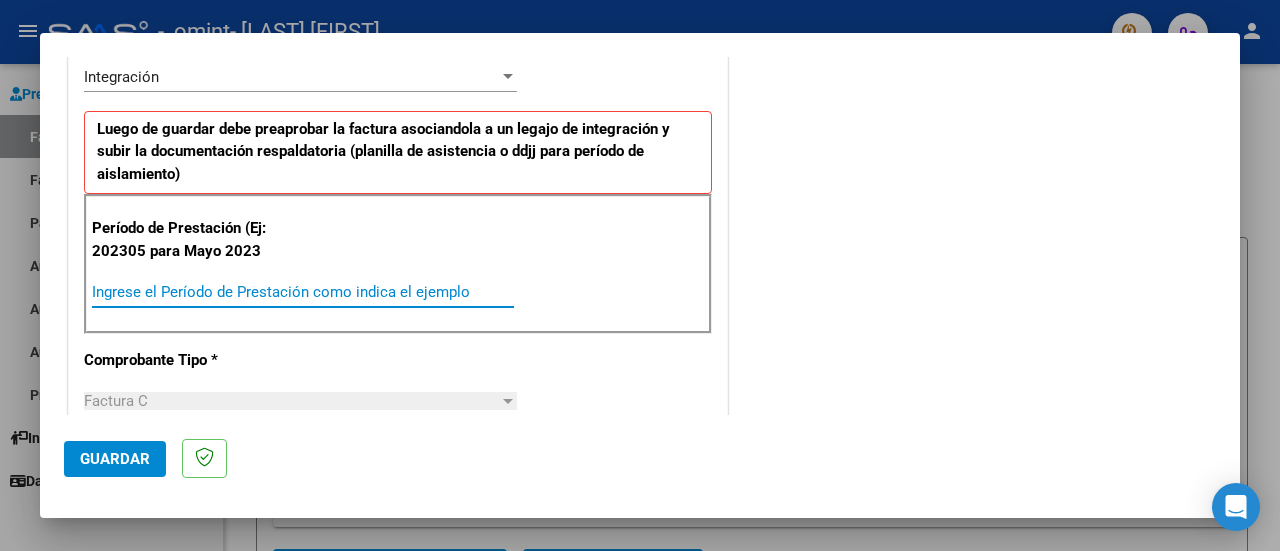 click on "Ingrese el Período de Prestación como indica el ejemplo" at bounding box center (303, 292) 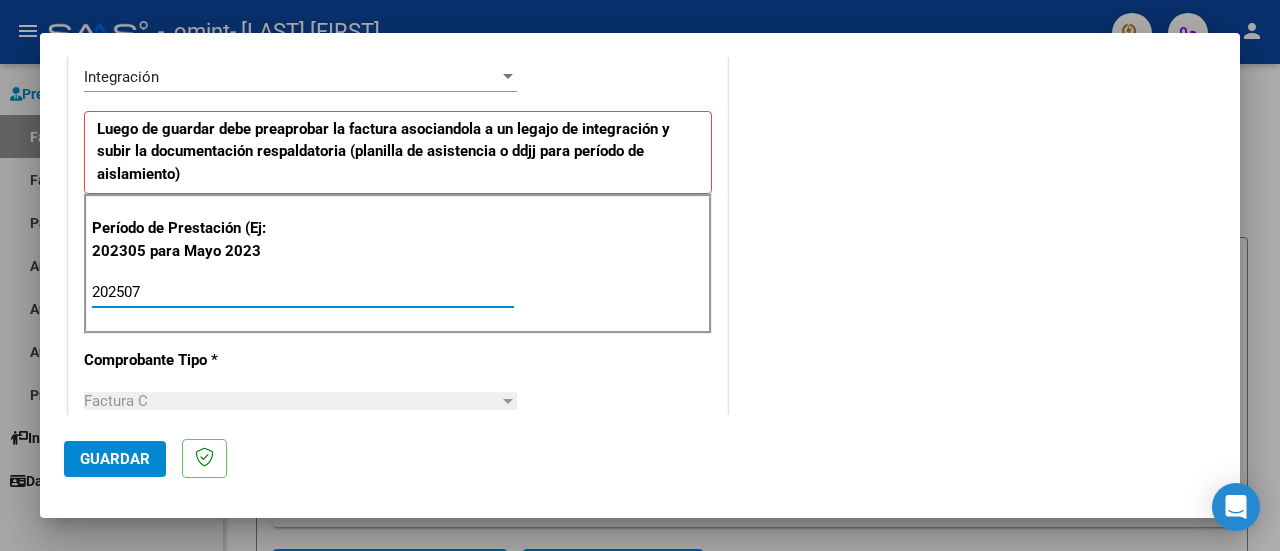 type on "202507" 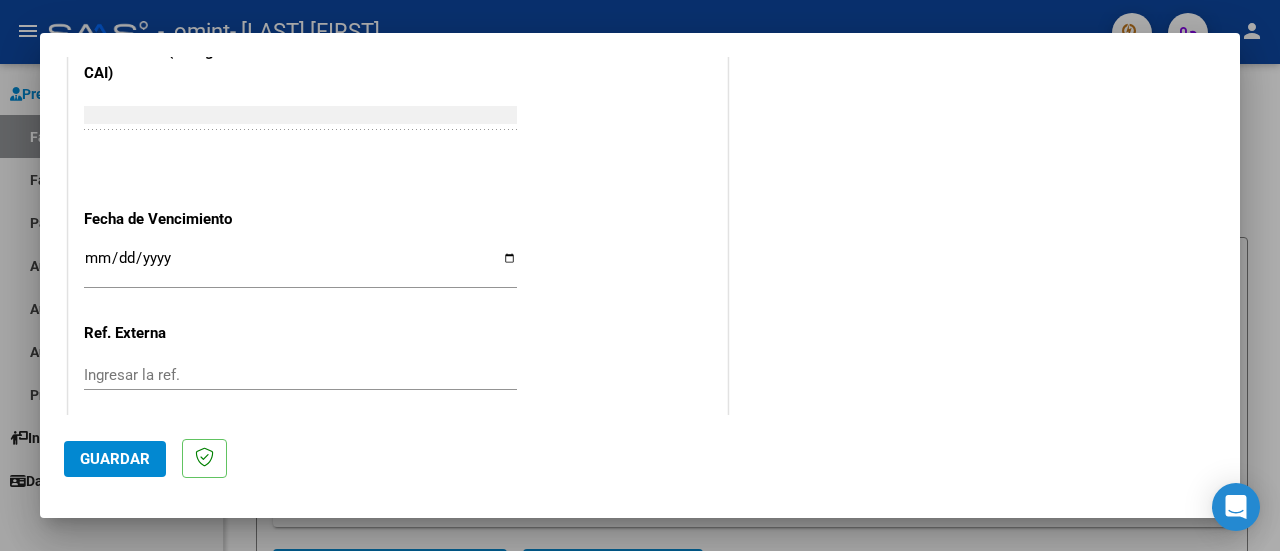 scroll, scrollTop: 1314, scrollLeft: 0, axis: vertical 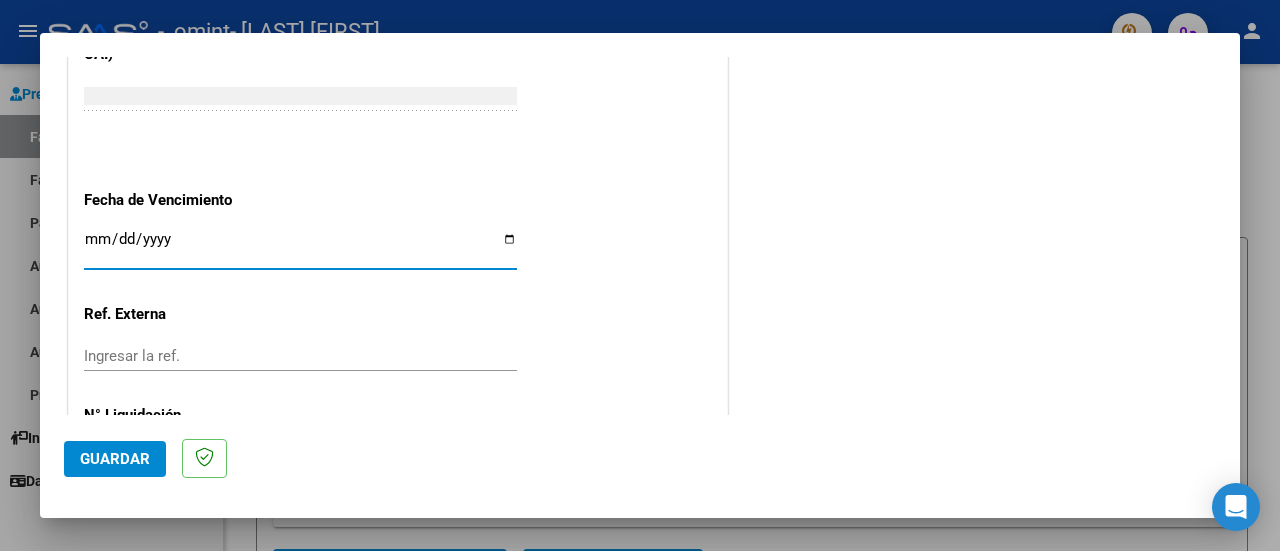 click on "Ingresar la fecha" at bounding box center (300, 247) 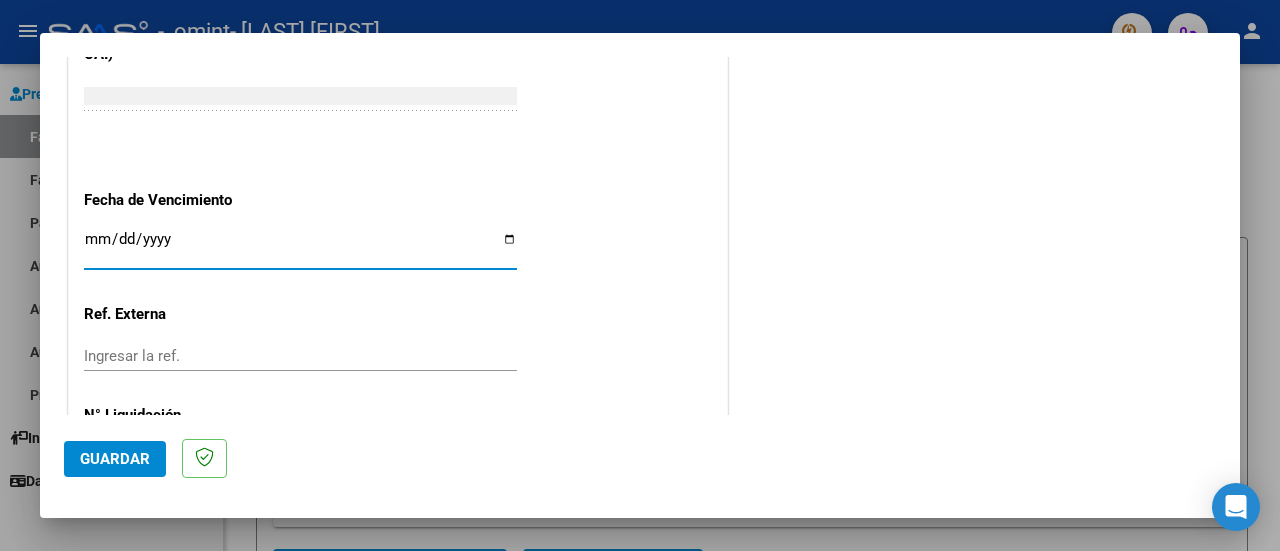 click on "Ingresar la fecha" at bounding box center (300, 247) 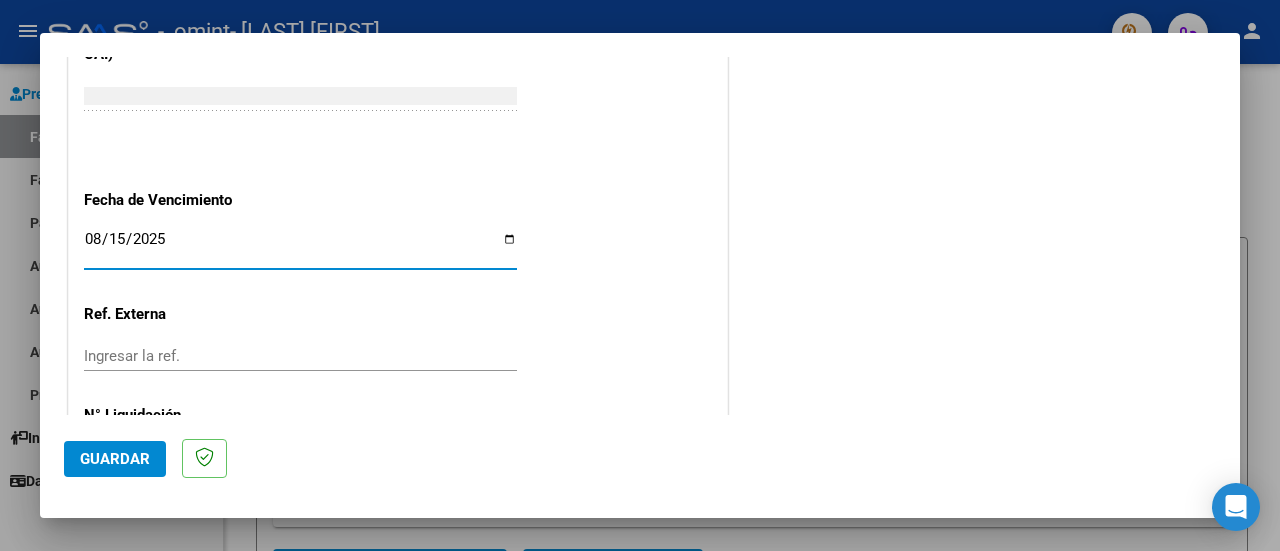 type on "2025-08-15" 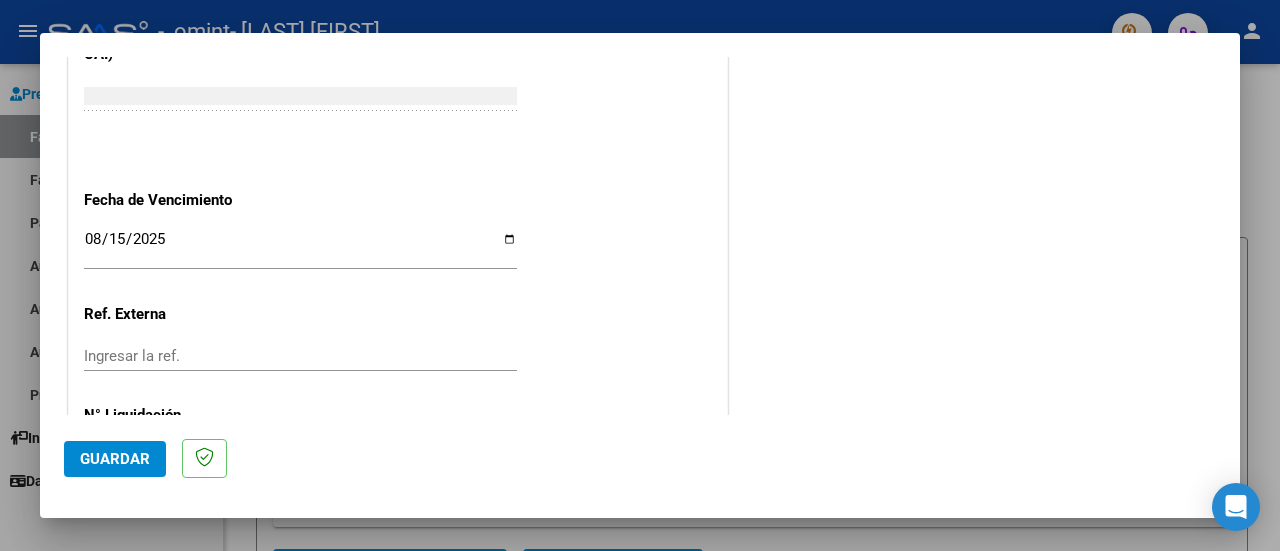 scroll, scrollTop: 1404, scrollLeft: 0, axis: vertical 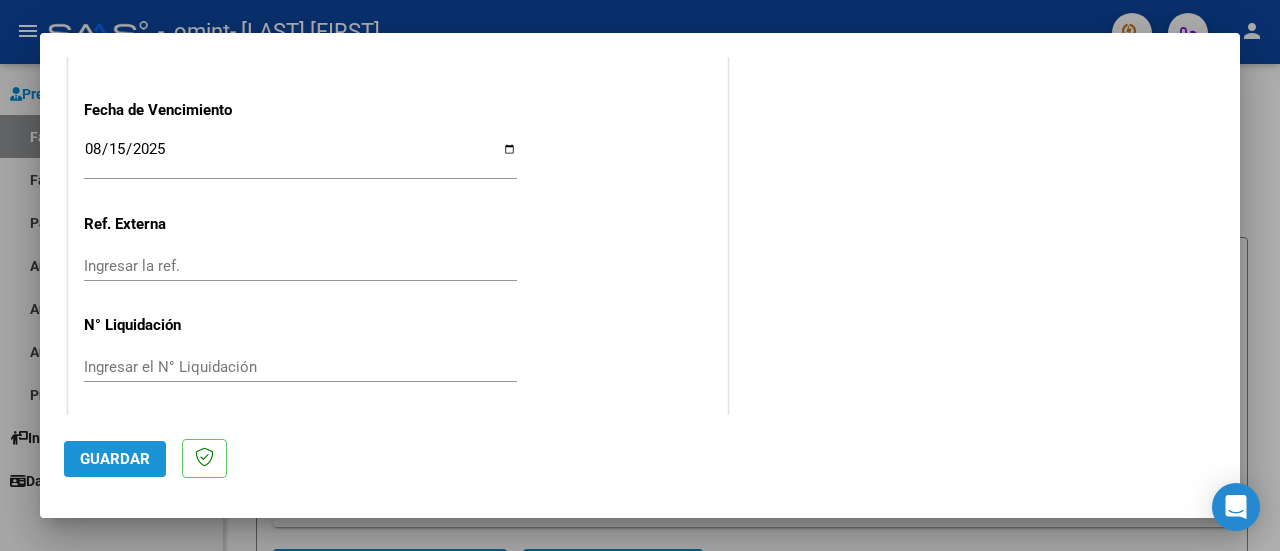 click on "Guardar" 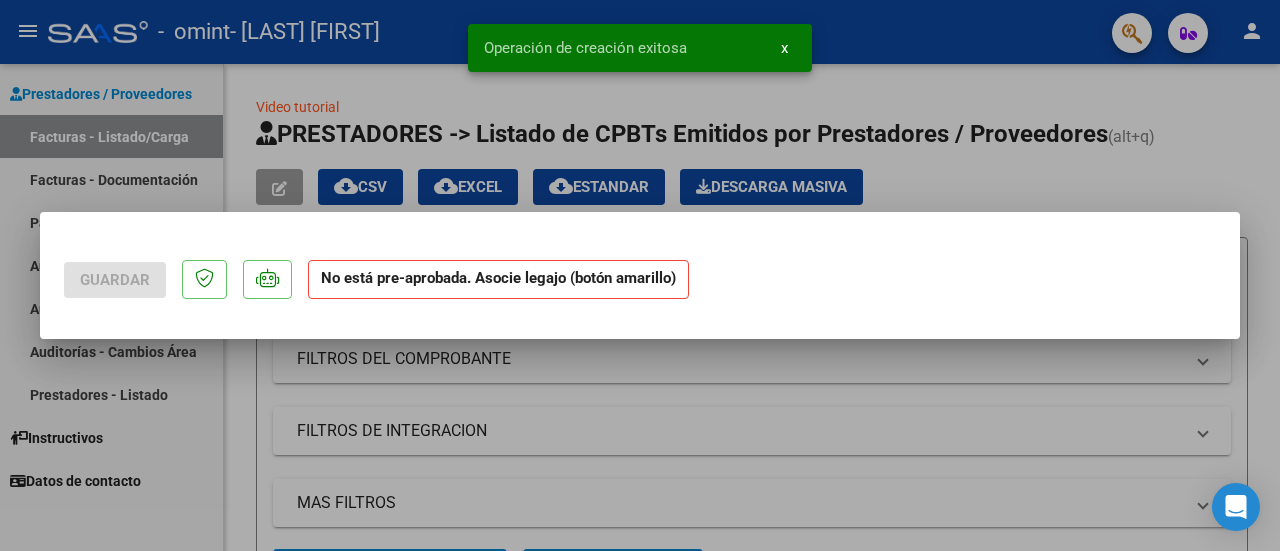 scroll, scrollTop: 0, scrollLeft: 0, axis: both 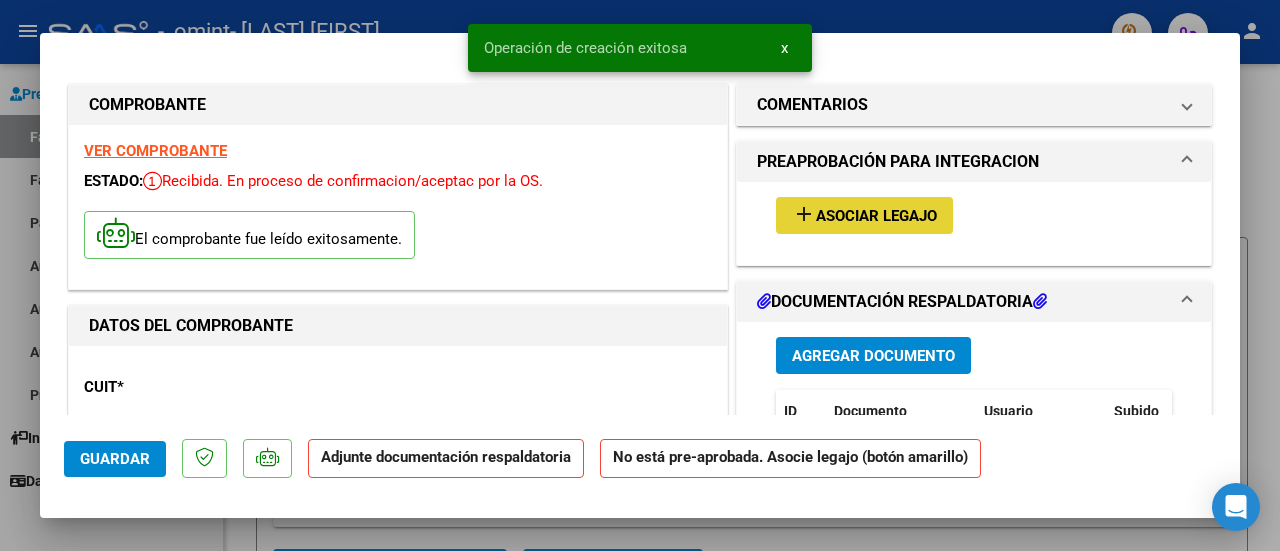 click on "Asociar Legajo" at bounding box center [876, 216] 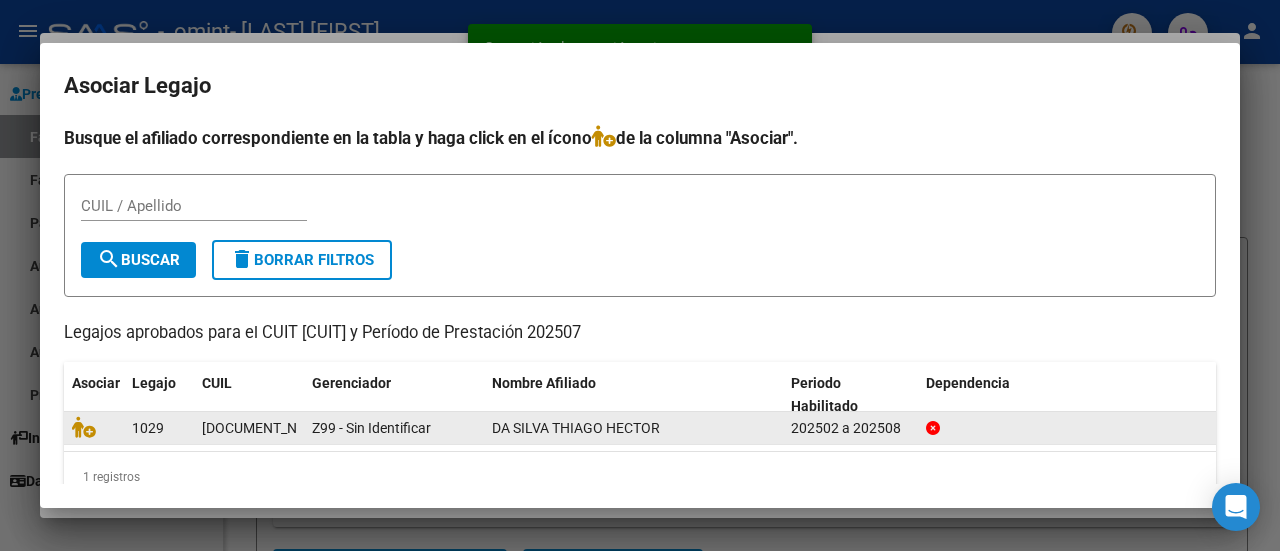 click on "Z99 - Sin Identificar" 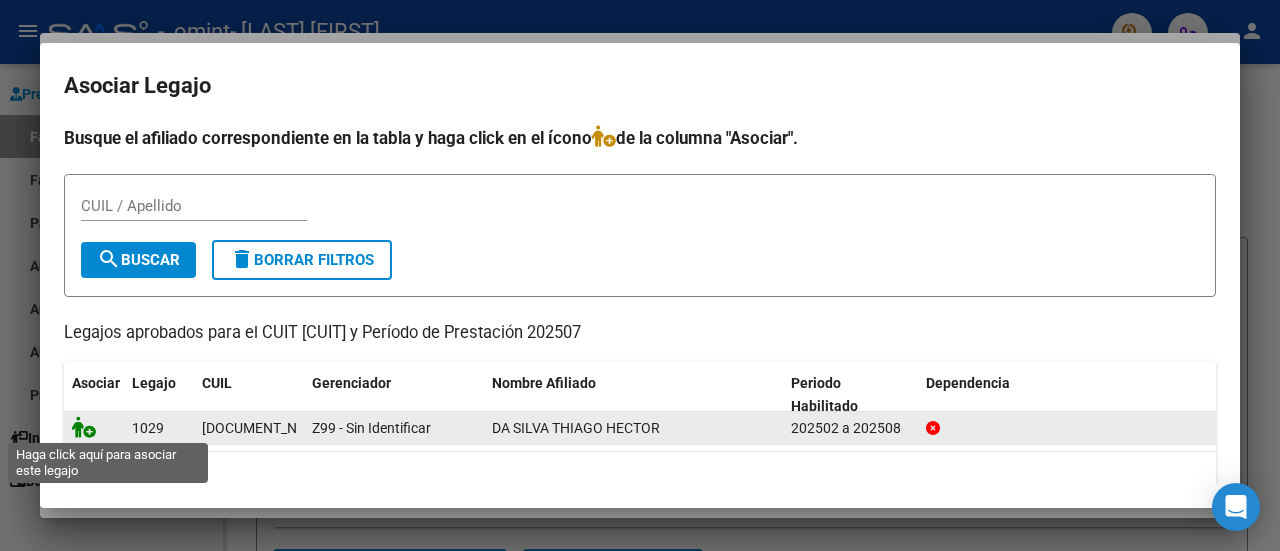 click 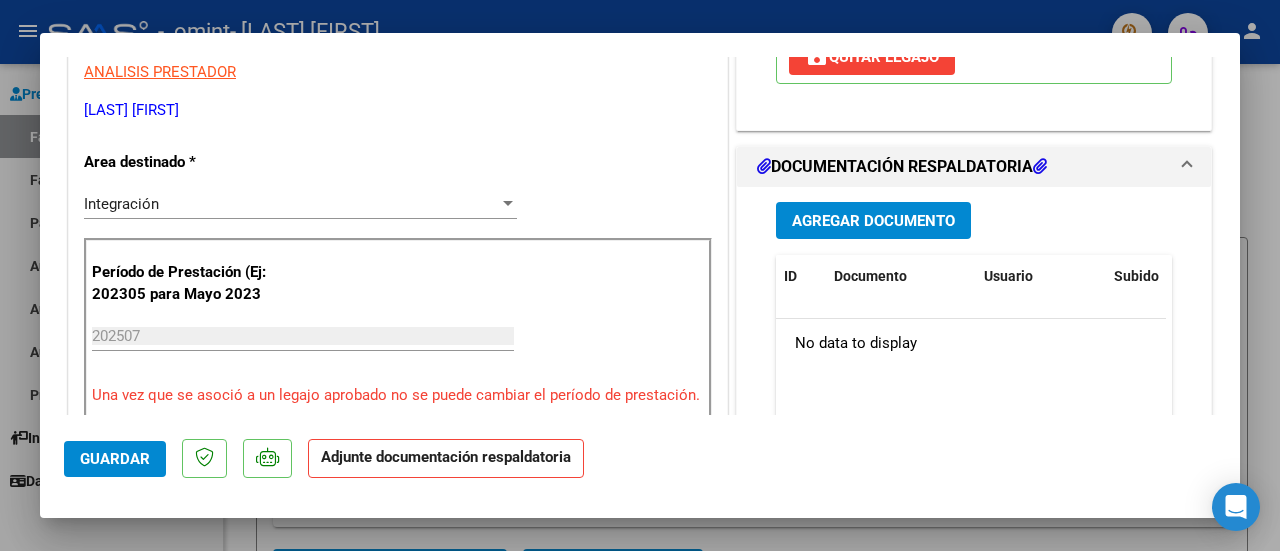 scroll, scrollTop: 405, scrollLeft: 0, axis: vertical 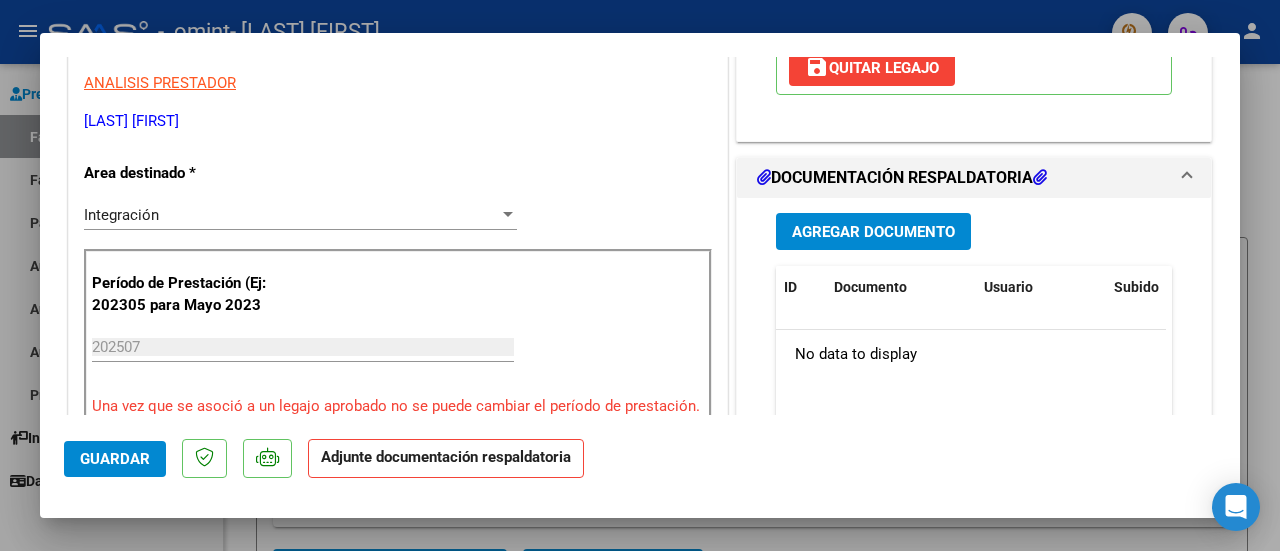 click on "Agregar Documento" at bounding box center (873, 231) 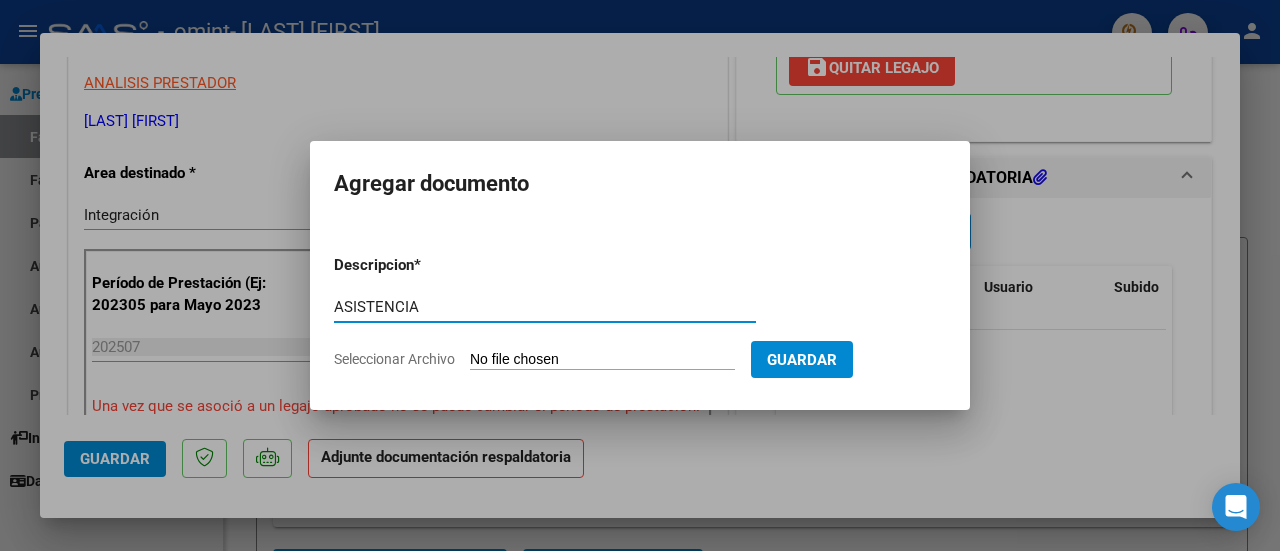 type on "ASISTENCIA" 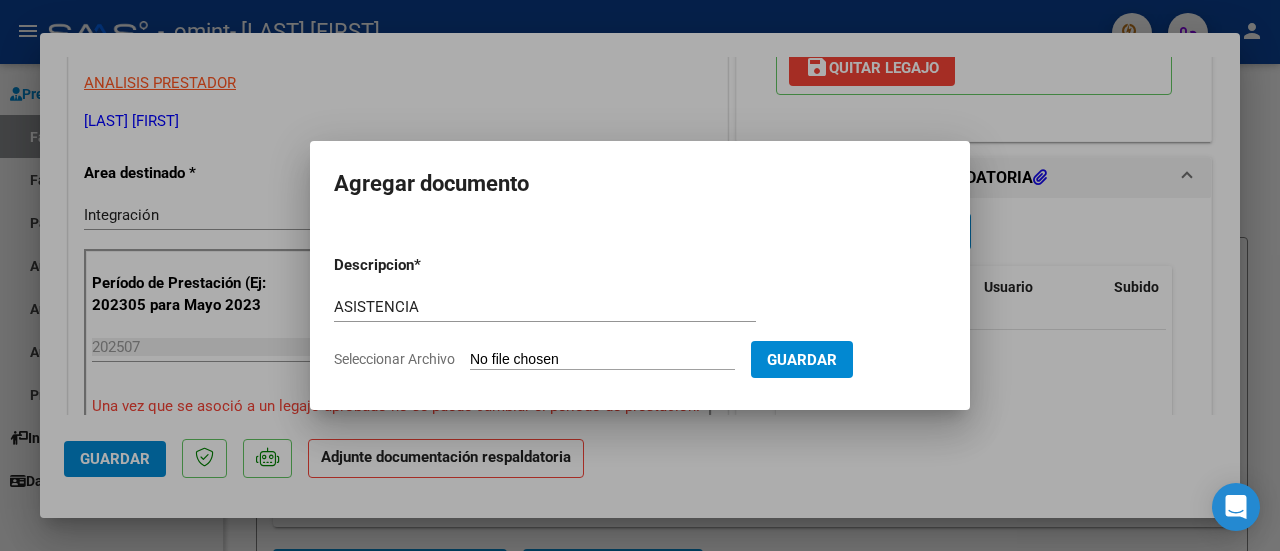 click on "Seleccionar Archivo" at bounding box center (602, 360) 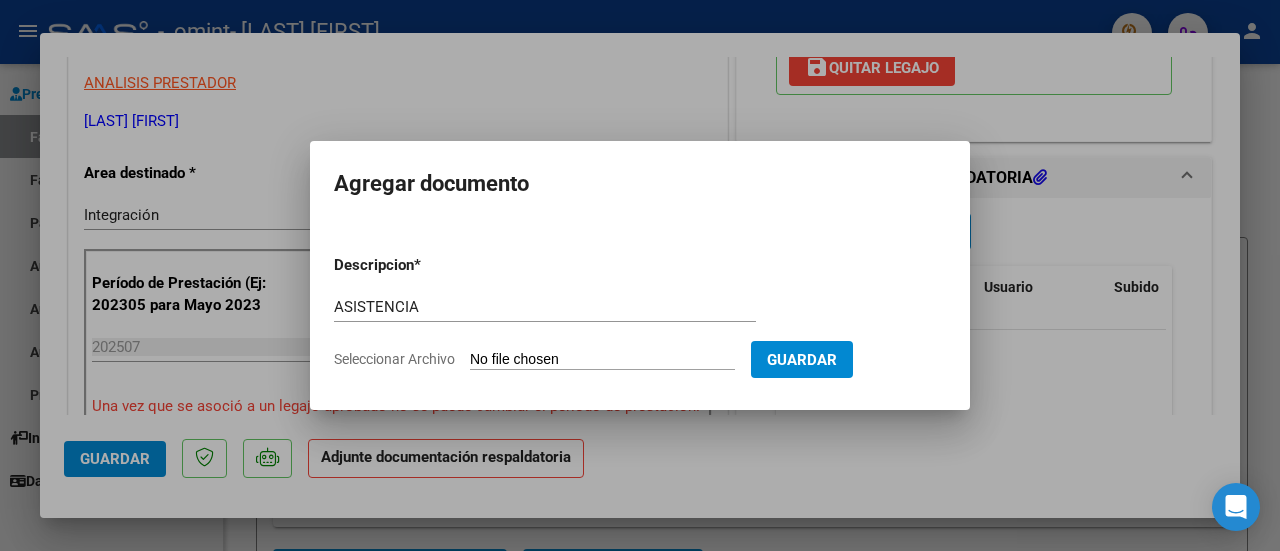 click on "Seleccionar Archivo" at bounding box center [602, 360] 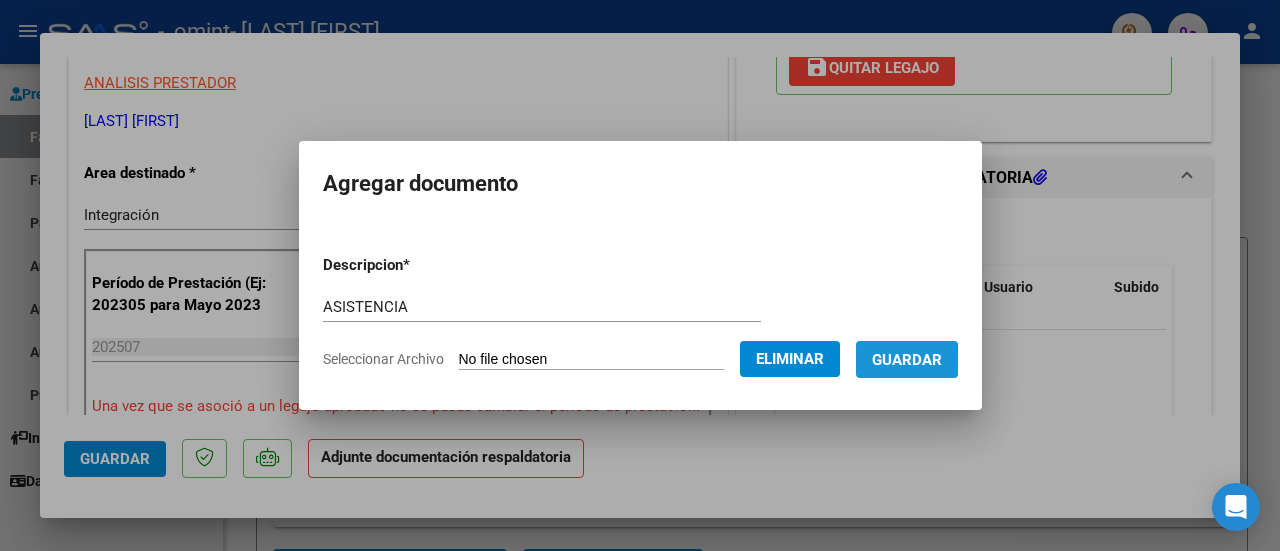 click on "Guardar" at bounding box center [907, 360] 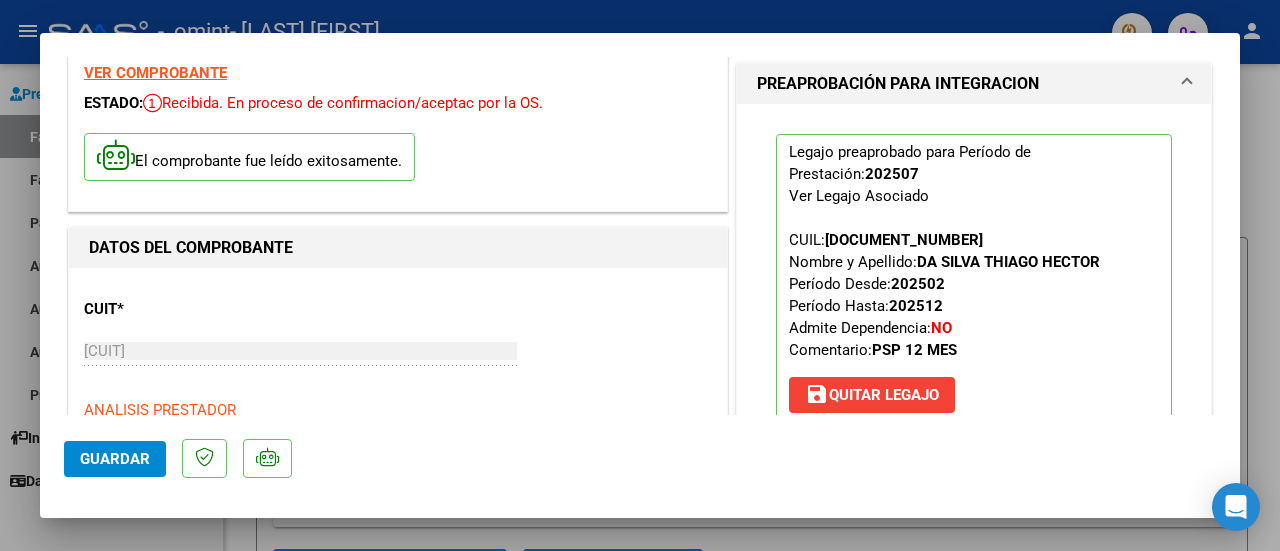 scroll, scrollTop: 134, scrollLeft: 0, axis: vertical 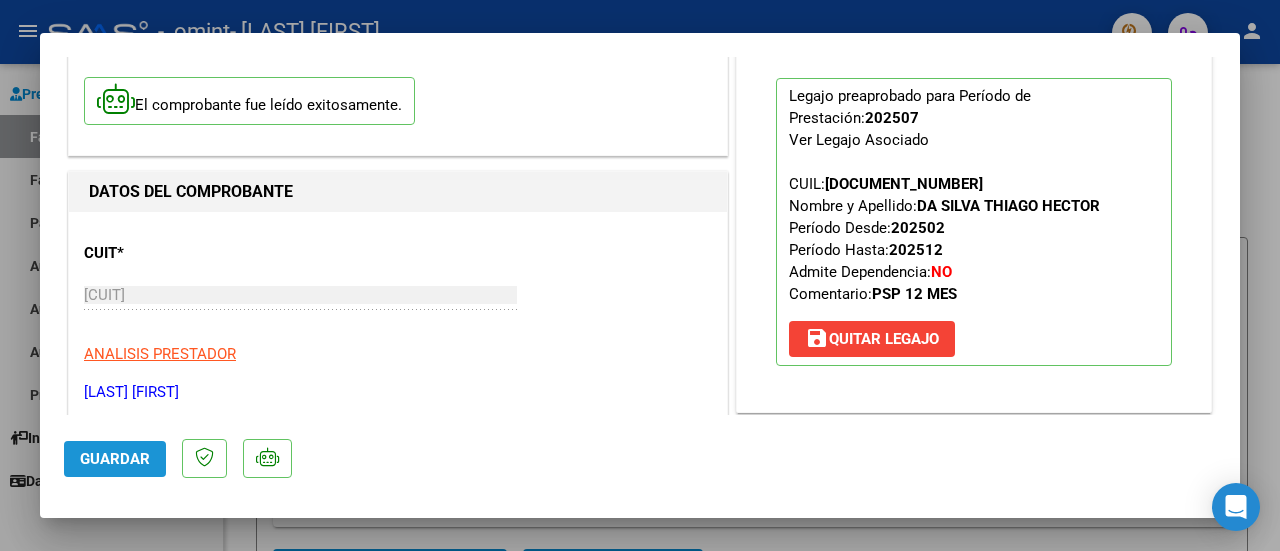 click on "Guardar" 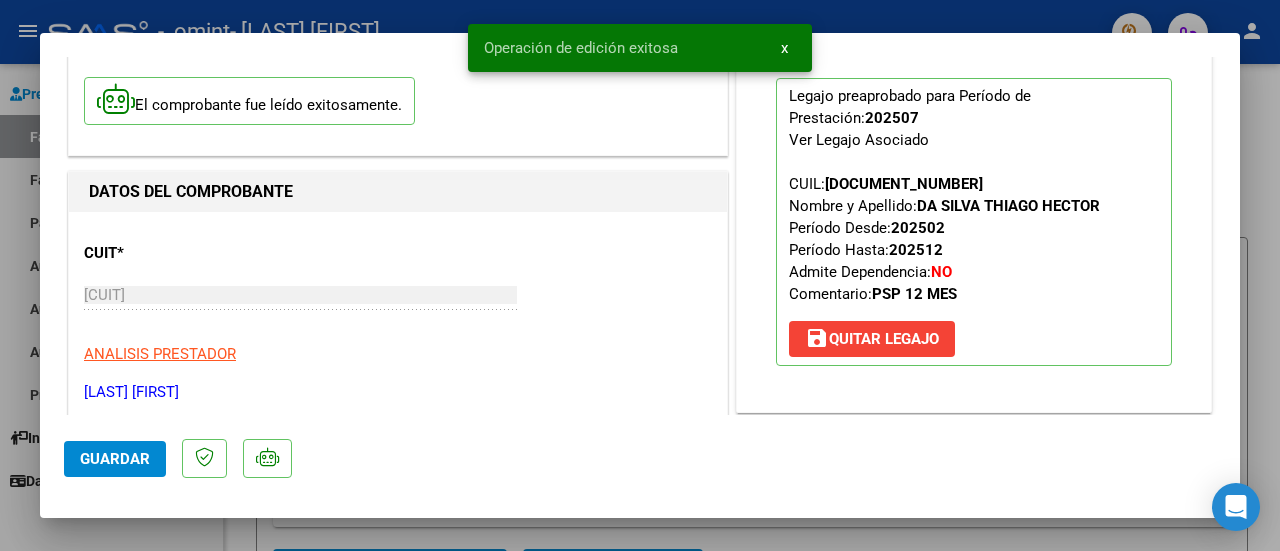 click on "Guardar" 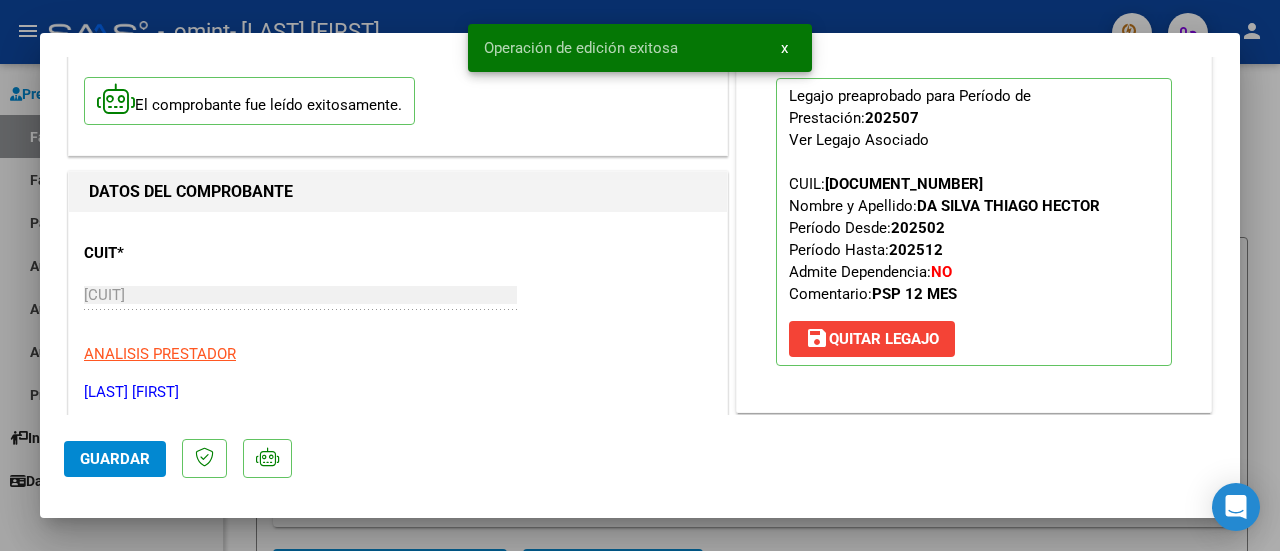scroll, scrollTop: 0, scrollLeft: 0, axis: both 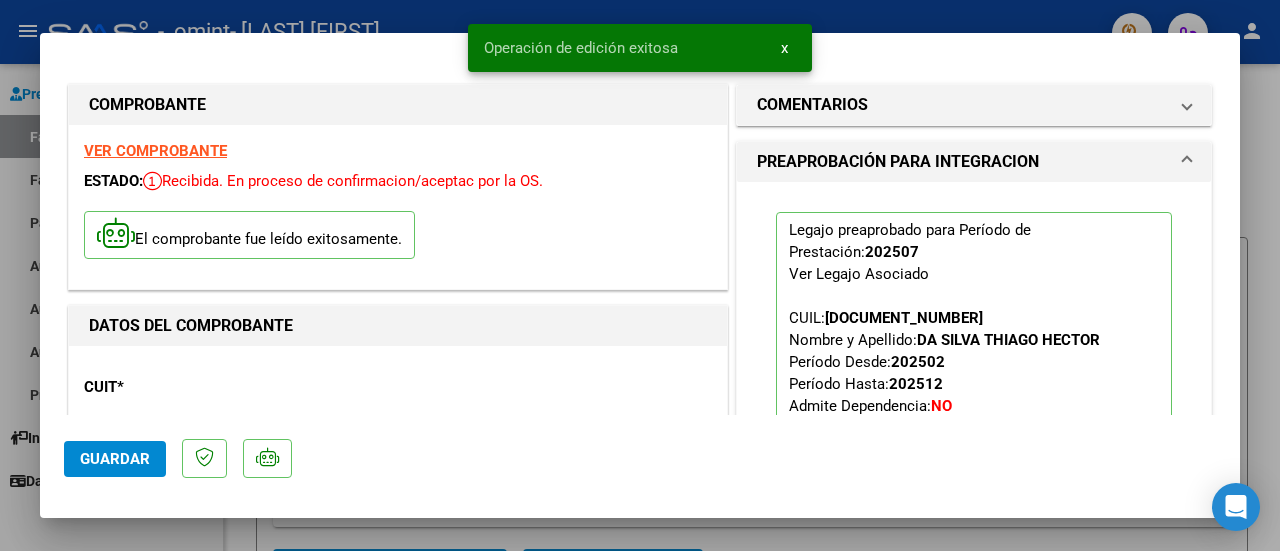 click at bounding box center [640, 275] 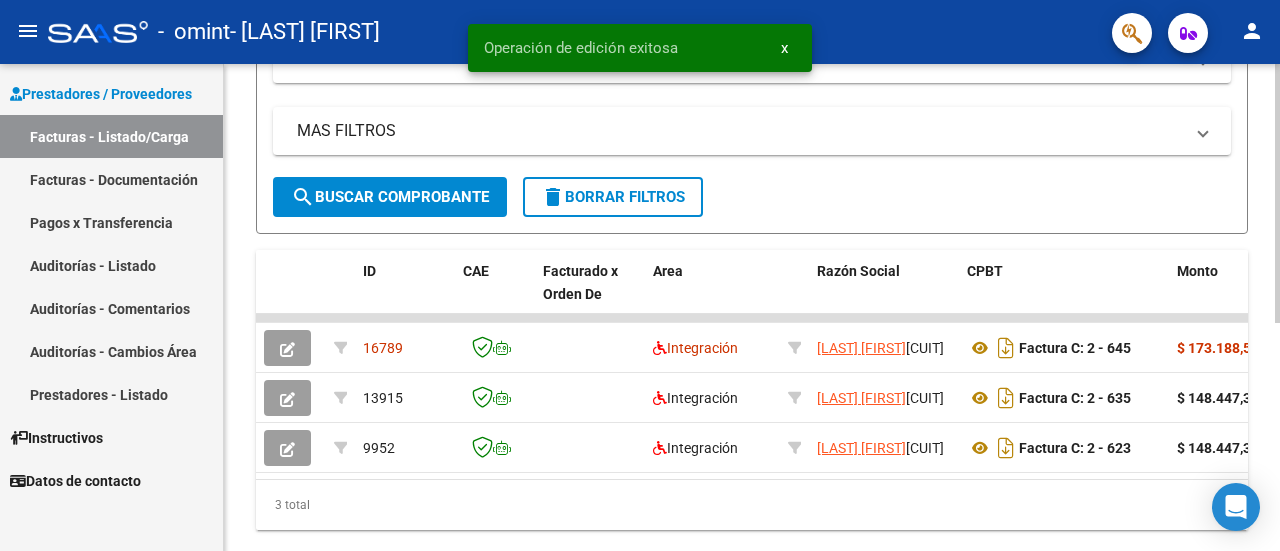 scroll, scrollTop: 428, scrollLeft: 0, axis: vertical 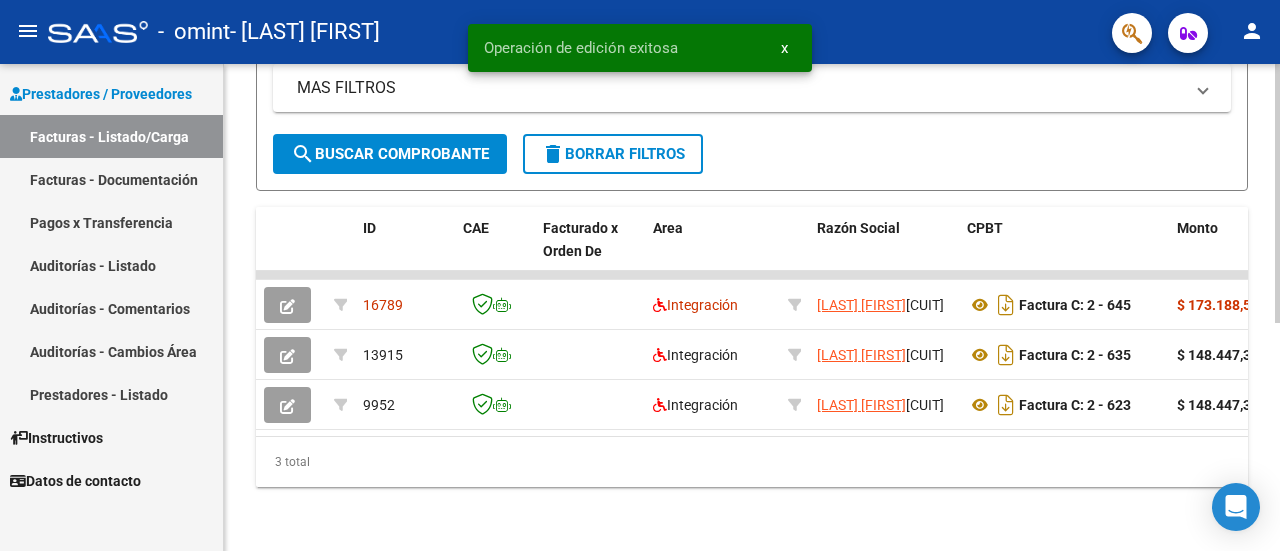 click on "Video tutorial   PRESTADORES -> Listado de CPBTs Emitidos por Prestadores / Proveedores (alt+q)   Cargar Comprobante
cloud_download  CSV  cloud_download  EXCEL  cloud_download  Estandar   Descarga Masiva
Filtros Id Area Area Todos Confirmado   Mostrar totalizadores   FILTROS DEL COMPROBANTE  Comprobante Tipo Comprobante Tipo Start date – End date Fec. Comprobante Desde / Hasta Días Emisión Desde(cant. días) Días Emisión Hasta(cant. días) CUIT / Razón Social Pto. Venta Nro. Comprobante Código SSS CAE Válido CAE Válido Todos Cargado Módulo Hosp. Todos Tiene facturacion Apócrifa Hospital Refes  FILTROS DE INTEGRACION  Período De Prestación Campos del Archivo de Rendición Devuelto x SSS (dr_envio) Todos Rendido x SSS (dr_envio) Tipo de Registro Tipo de Registro Período Presentación Período Presentación Campos del Legajo Asociado (preaprobación) Afiliado Legajo (cuil/nombre) Todos Solo facturas preaprobadas  MAS FILTROS  Todos Con Doc. Respaldatoria Todos Con Trazabilidad Todos – – 1" 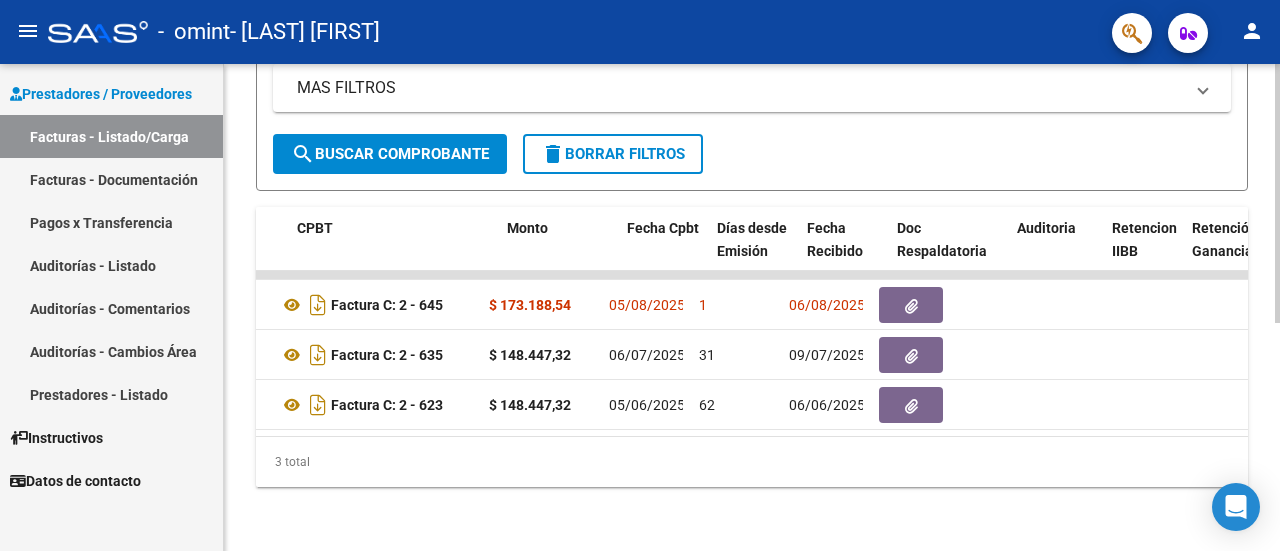 scroll, scrollTop: 0, scrollLeft: 699, axis: horizontal 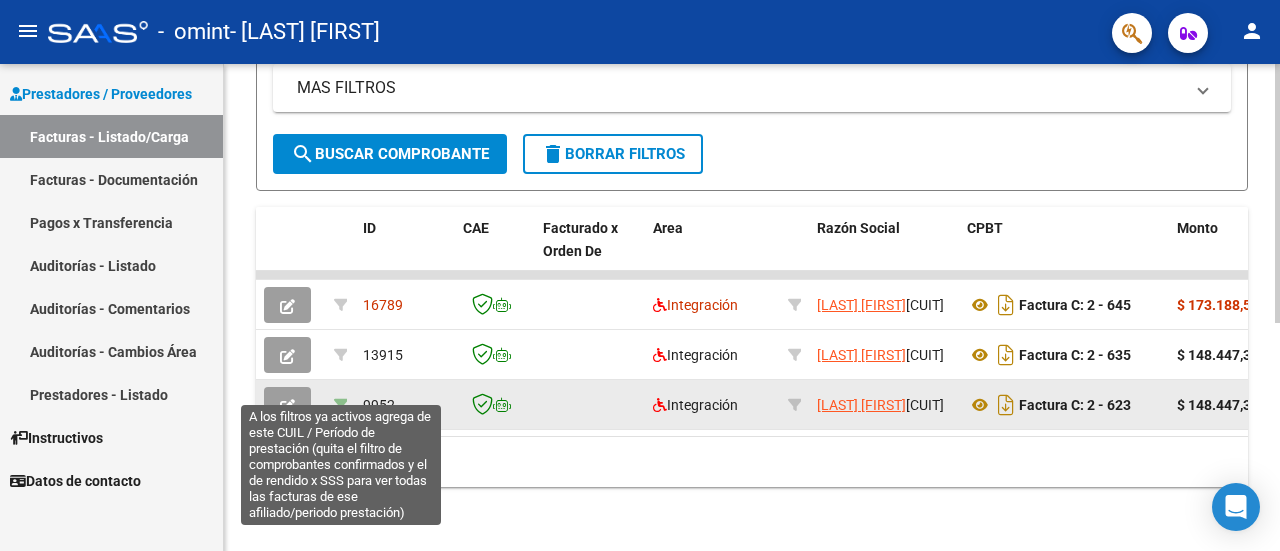 click 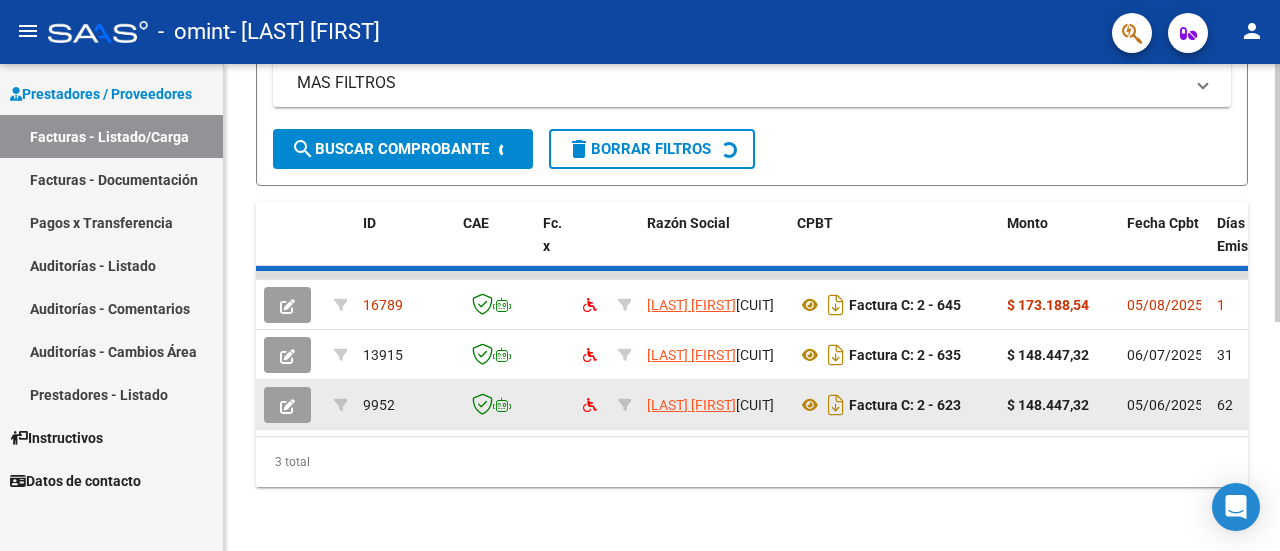 scroll, scrollTop: 328, scrollLeft: 0, axis: vertical 